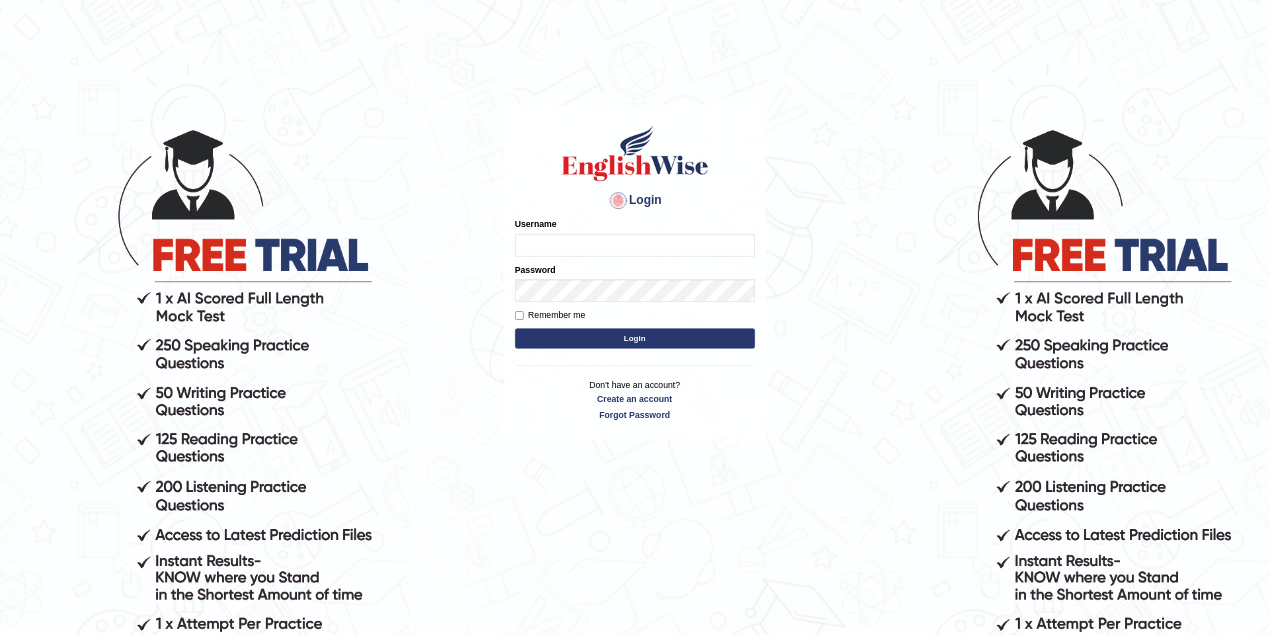 scroll, scrollTop: 0, scrollLeft: 0, axis: both 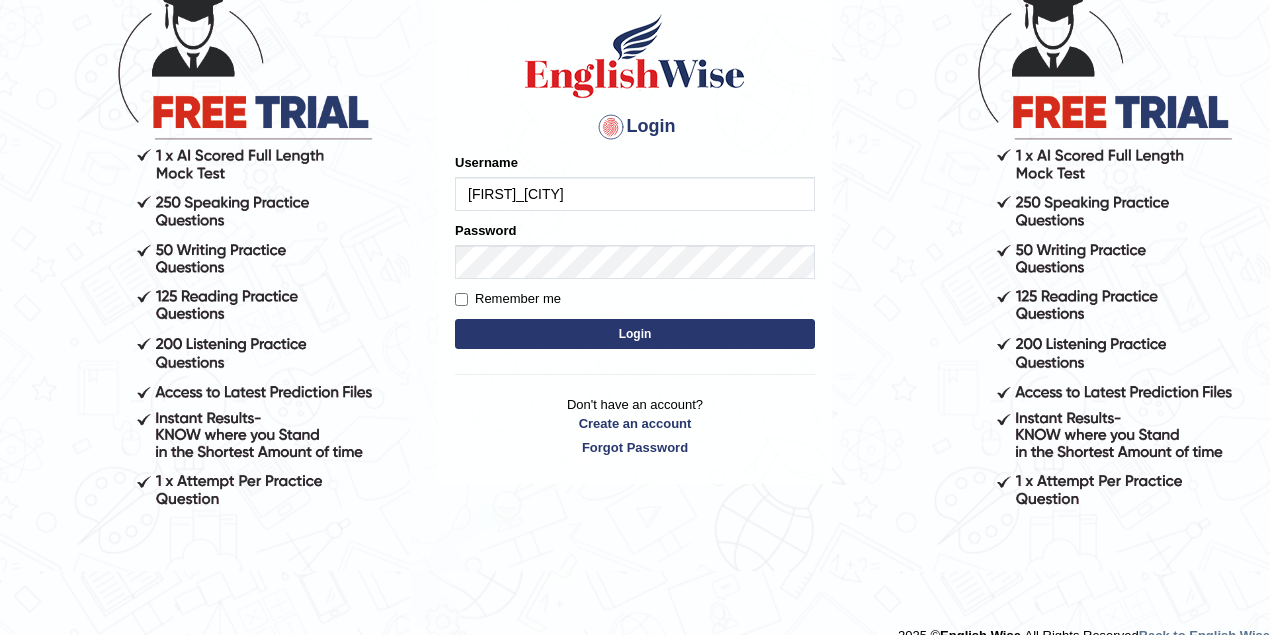 drag, startPoint x: 588, startPoint y: 208, endPoint x: 596, endPoint y: 198, distance: 12.806249 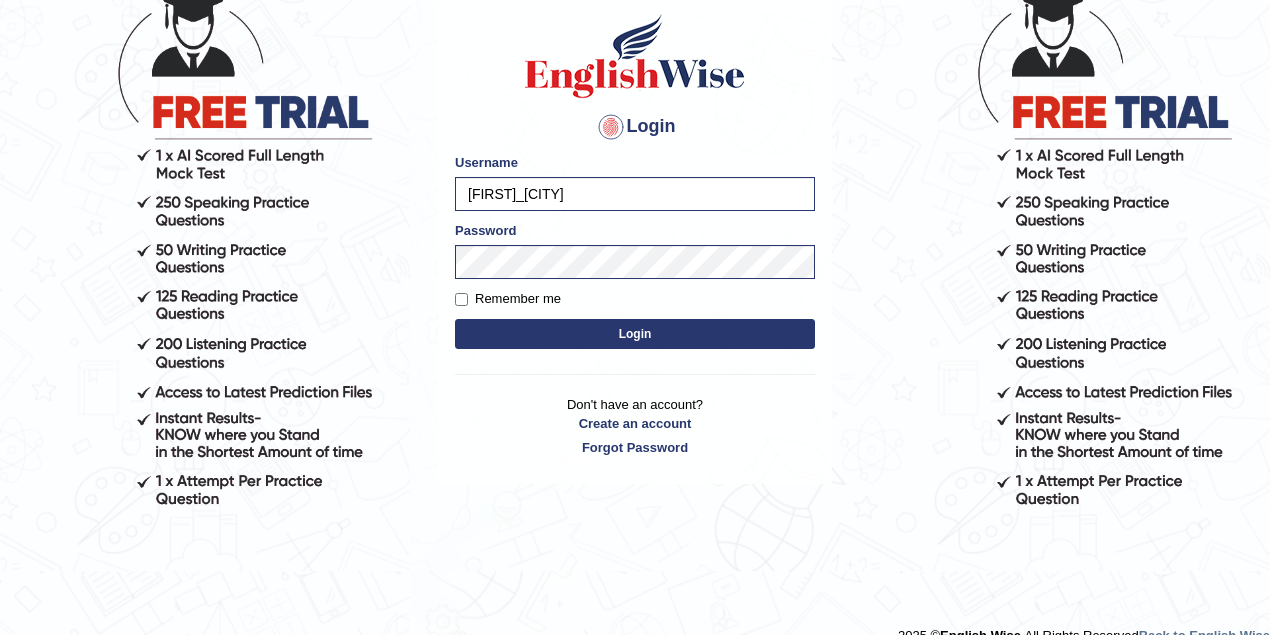 click on "harshitha_parramatta" at bounding box center (635, 194) 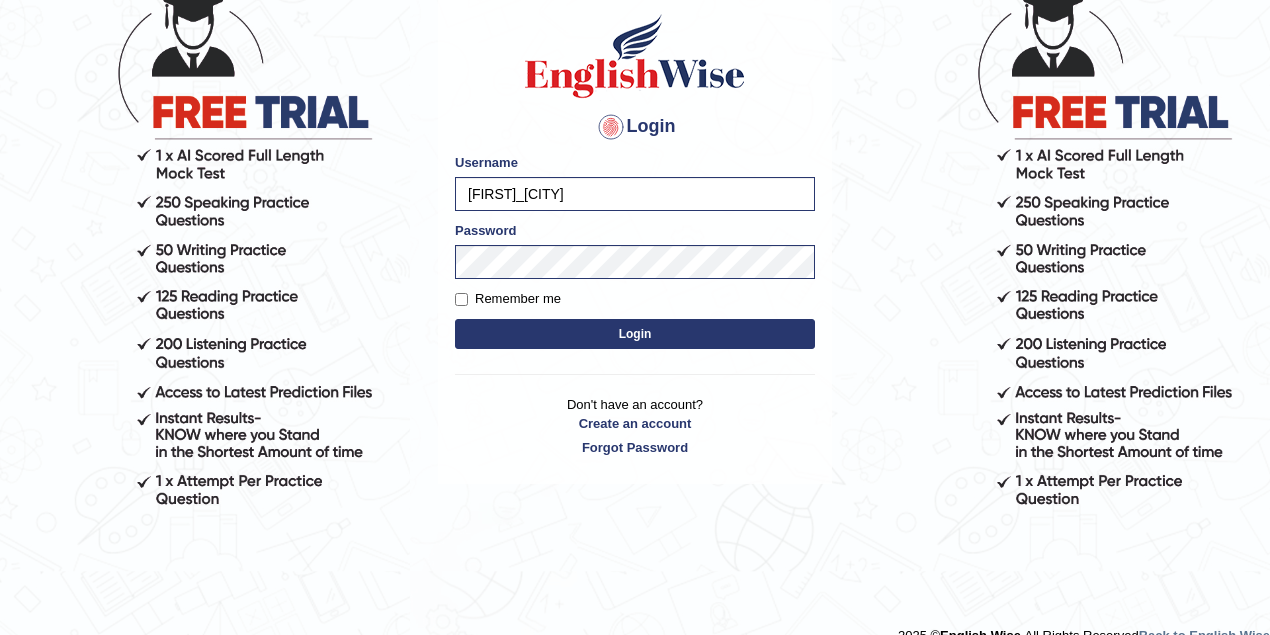 type on "maitree_parramatta" 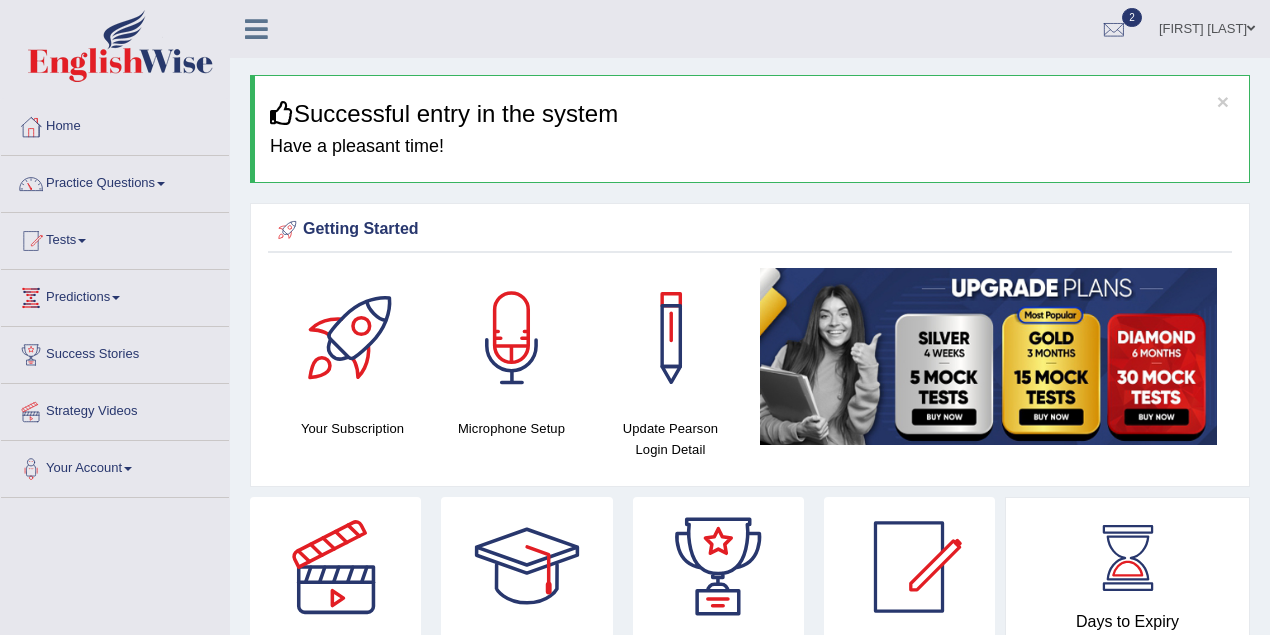 scroll, scrollTop: 0, scrollLeft: 0, axis: both 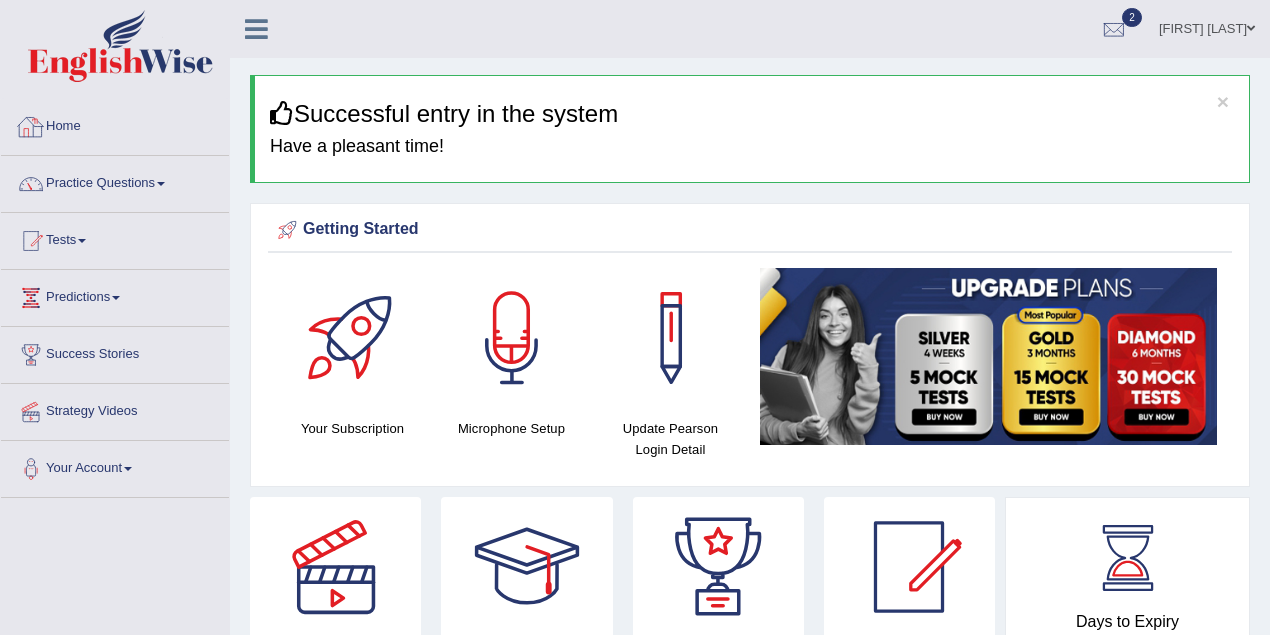 click on "Practice Questions" at bounding box center (115, 181) 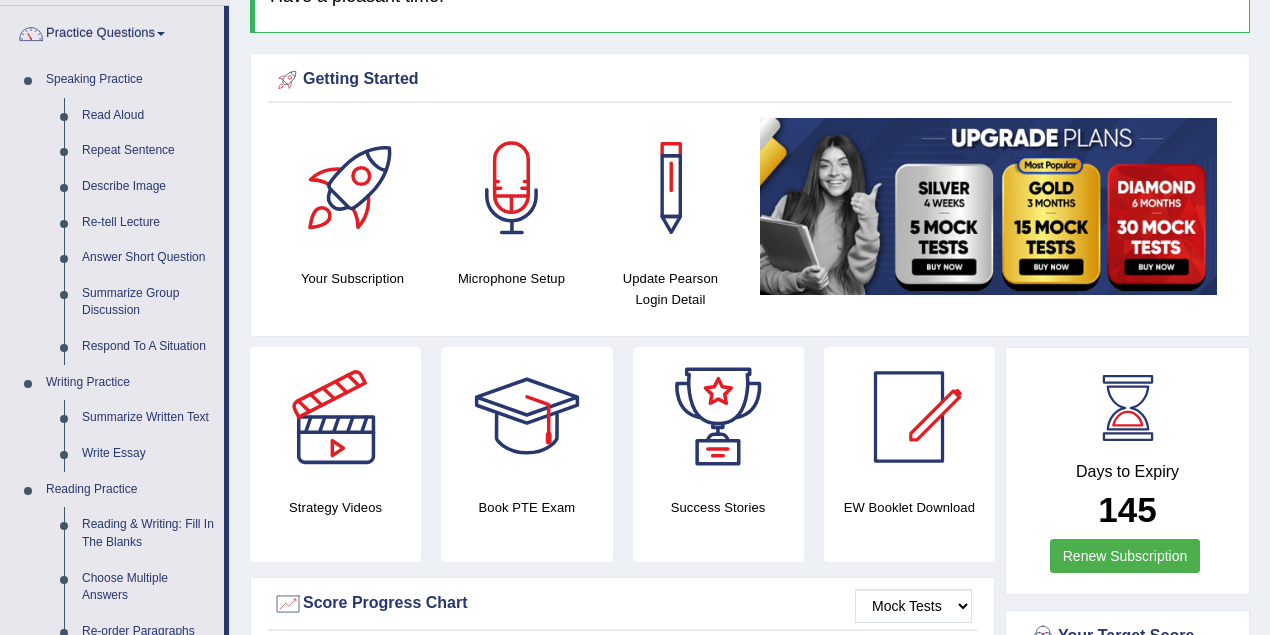 scroll, scrollTop: 0, scrollLeft: 0, axis: both 